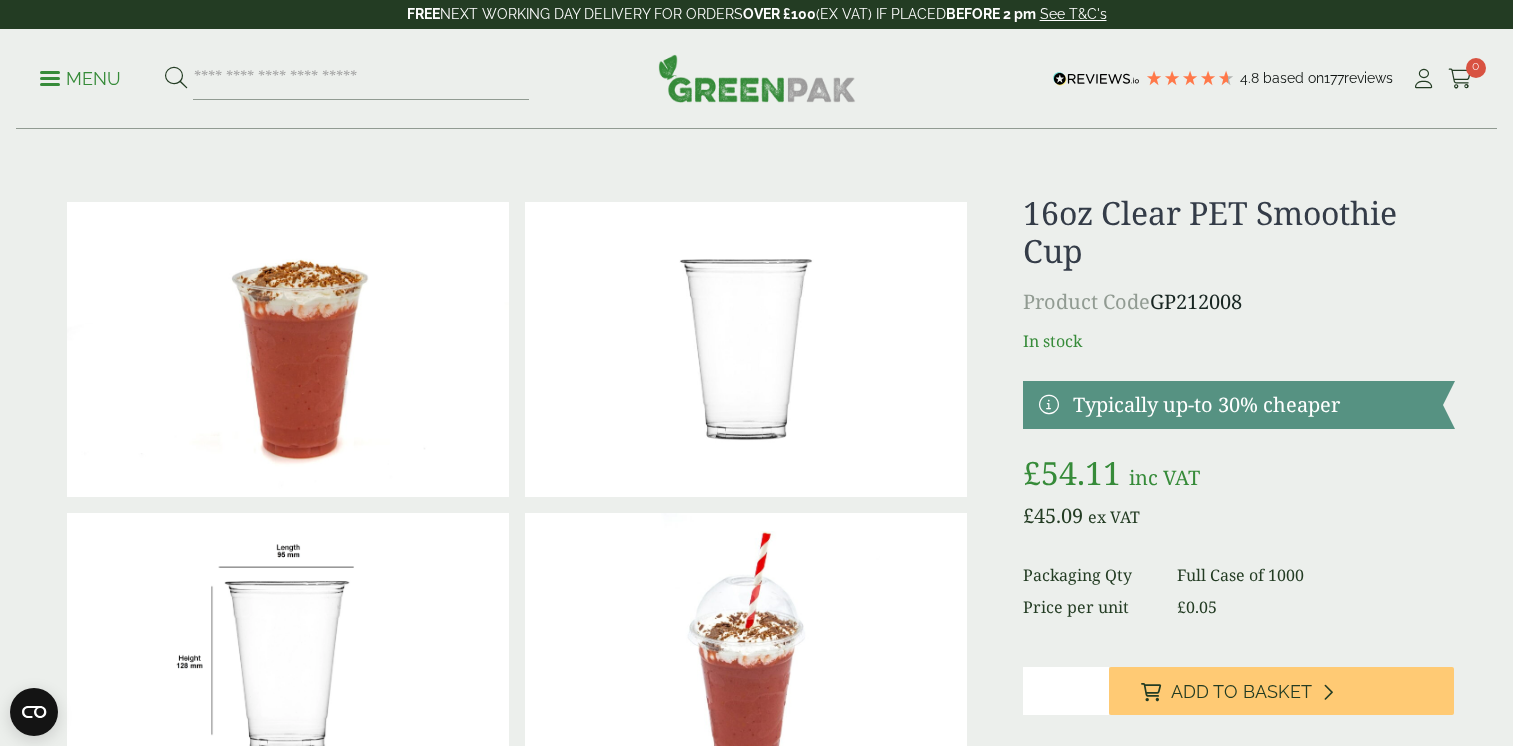 scroll, scrollTop: 0, scrollLeft: 0, axis: both 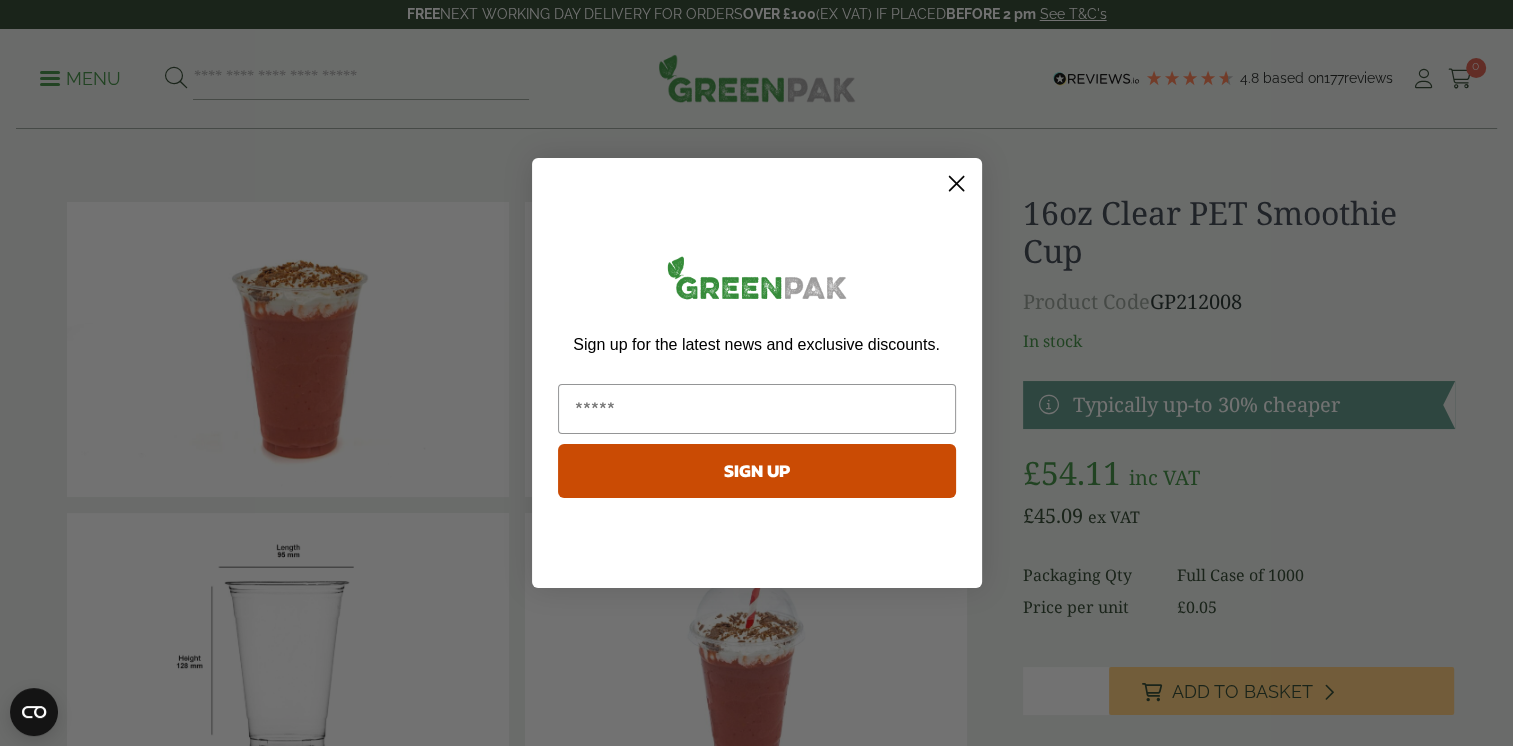 click 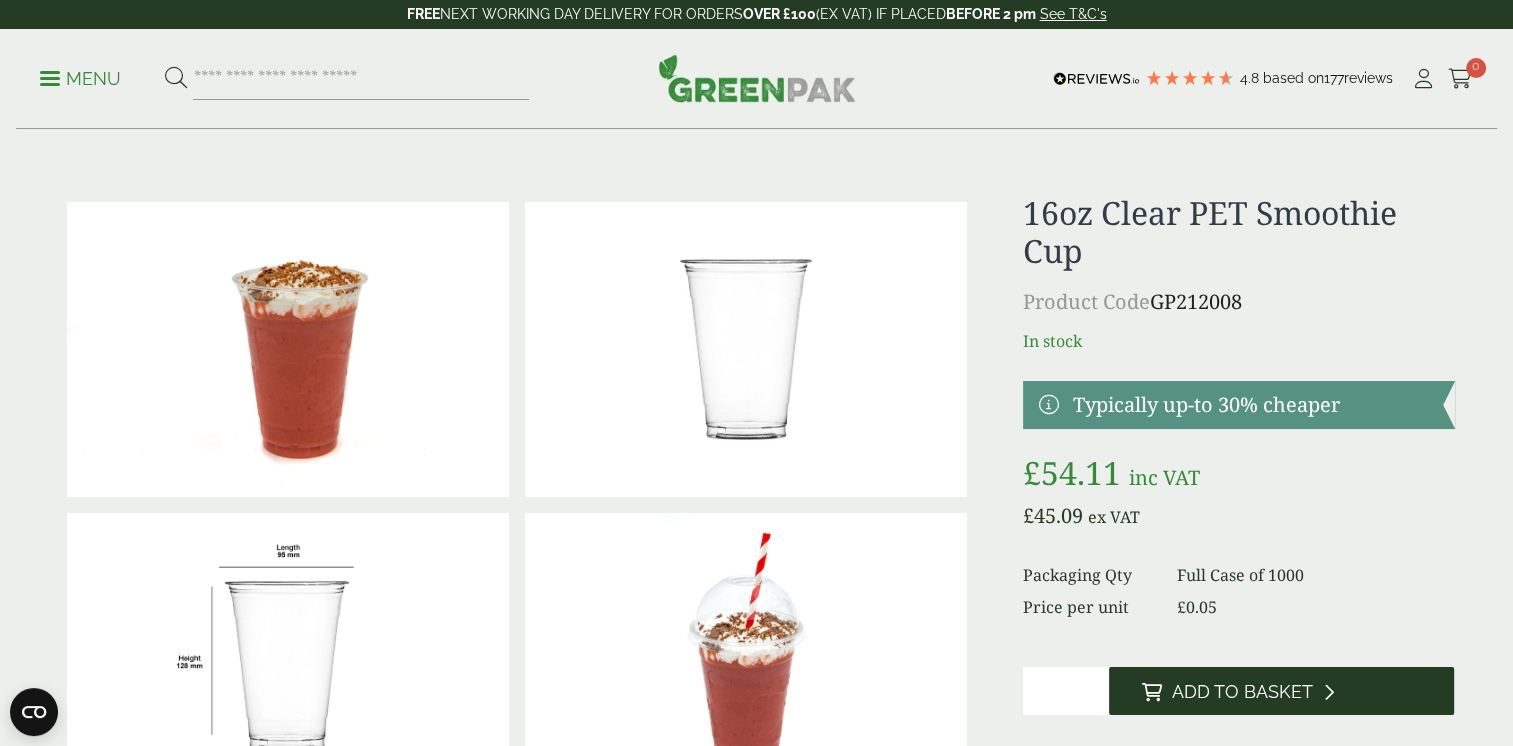 click on "Add to Basket" at bounding box center [1241, 692] 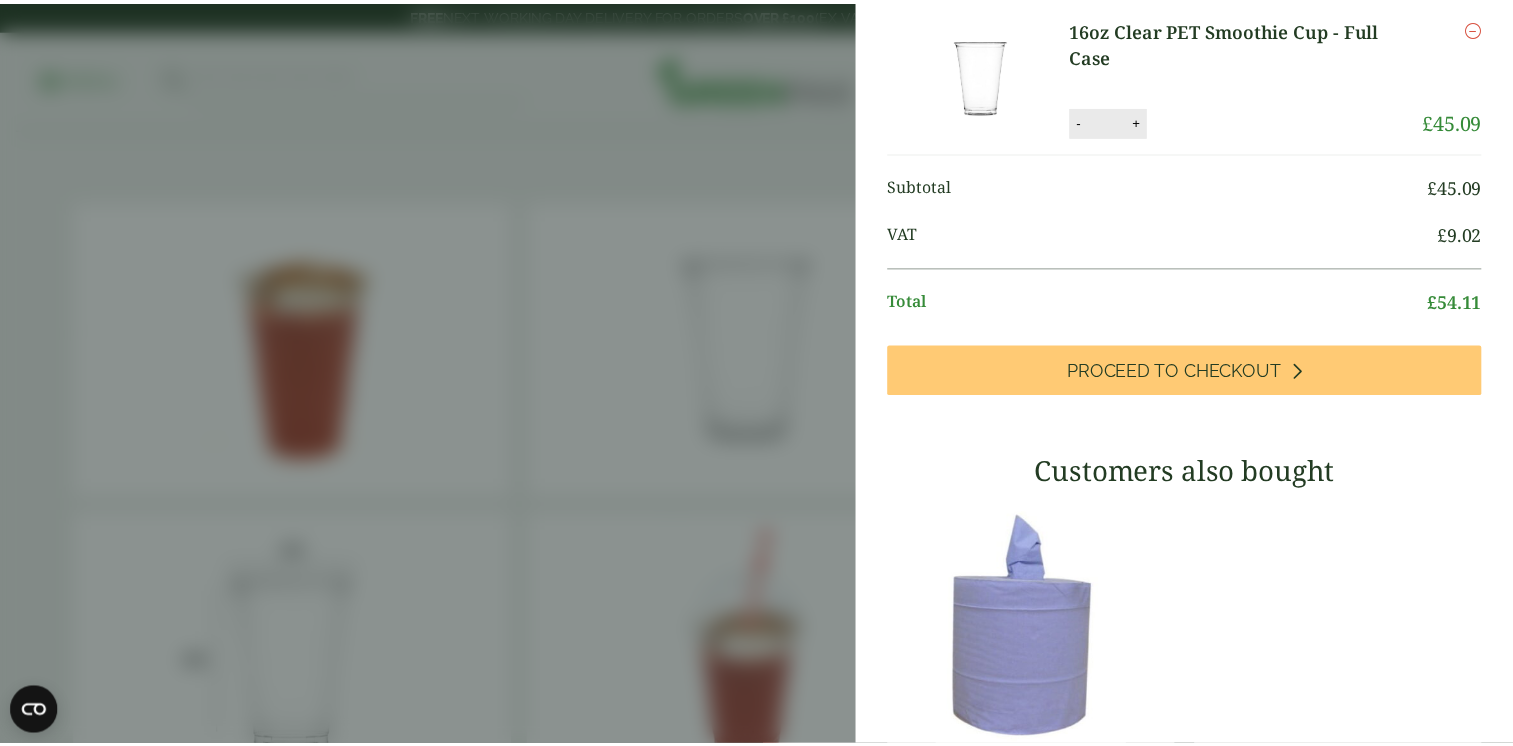 scroll, scrollTop: 0, scrollLeft: 0, axis: both 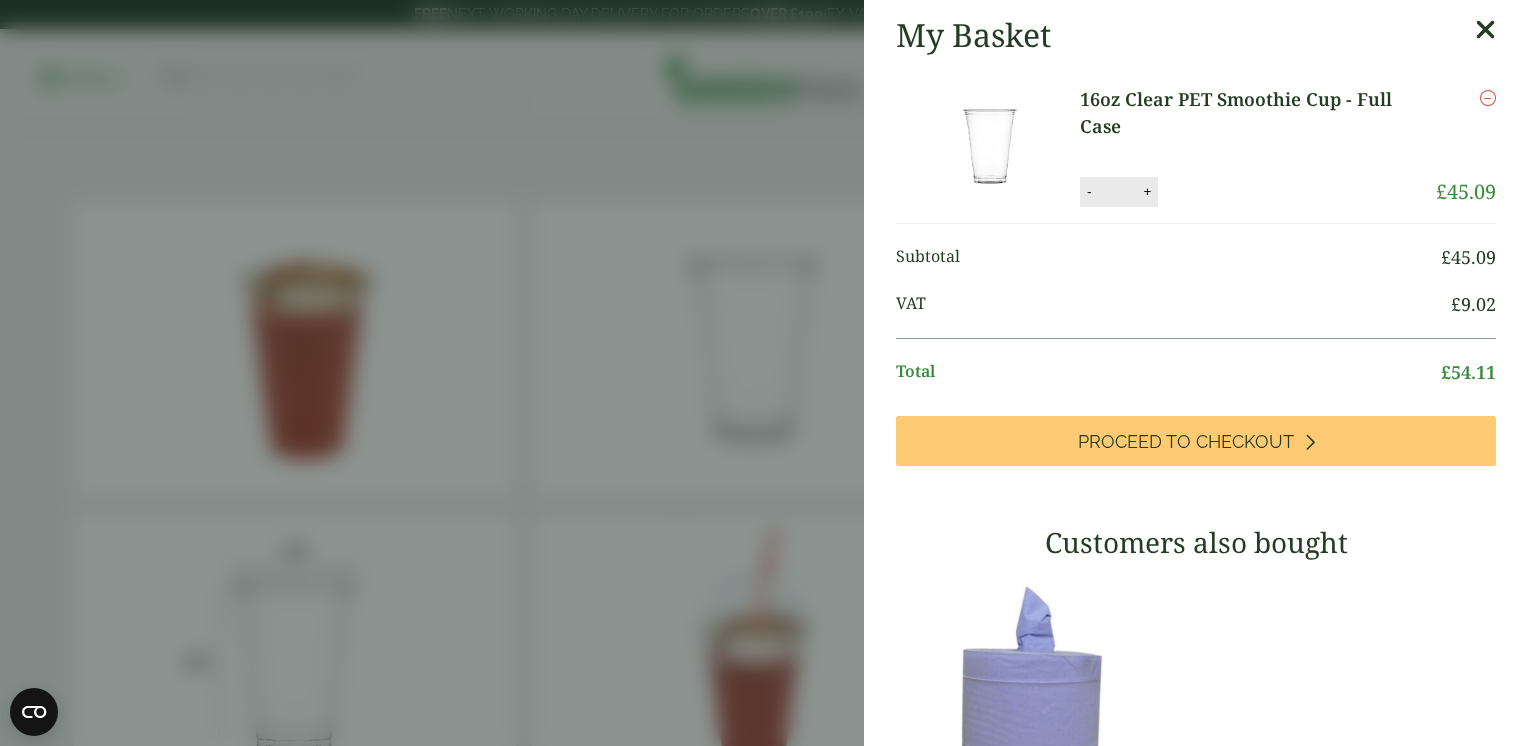 click at bounding box center (1485, 30) 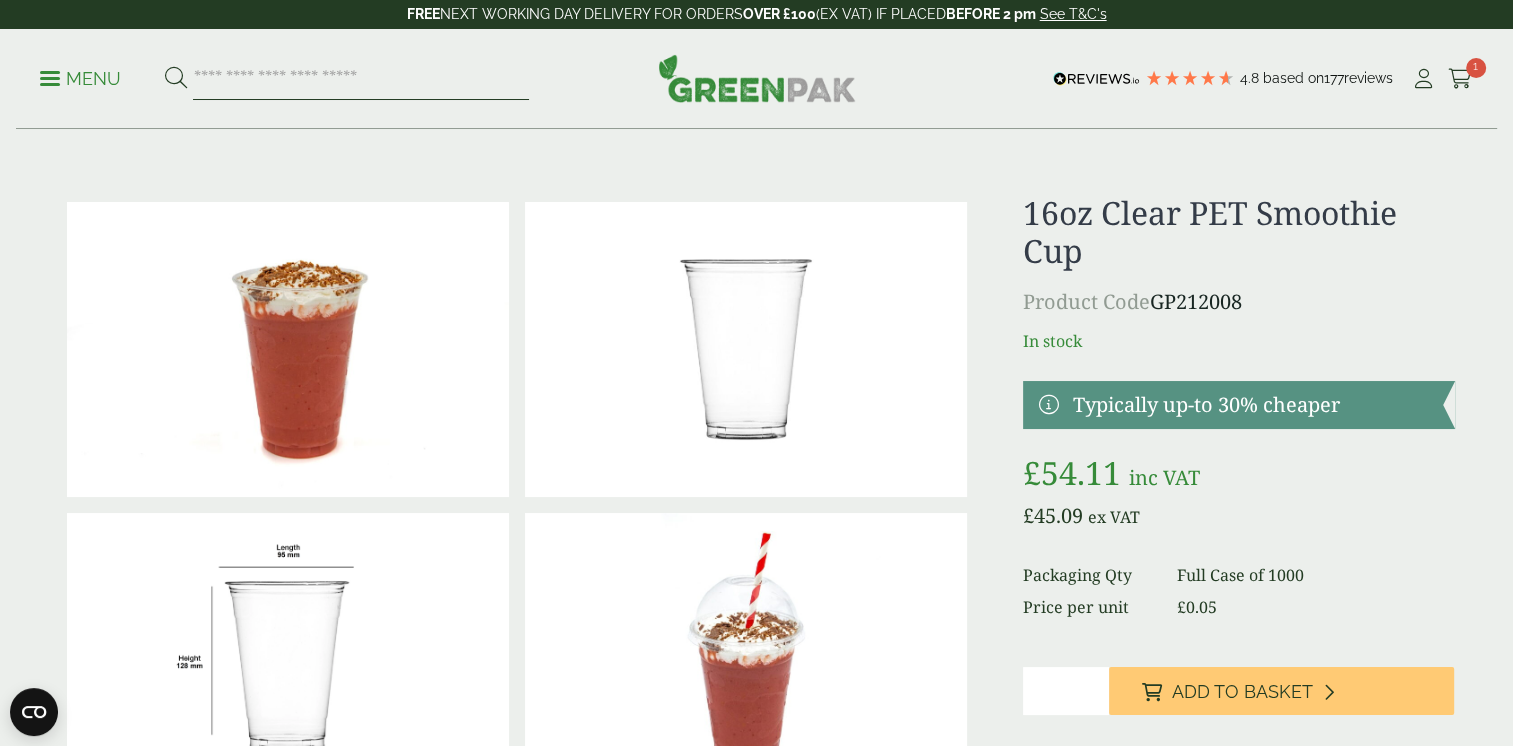 click at bounding box center [361, 79] 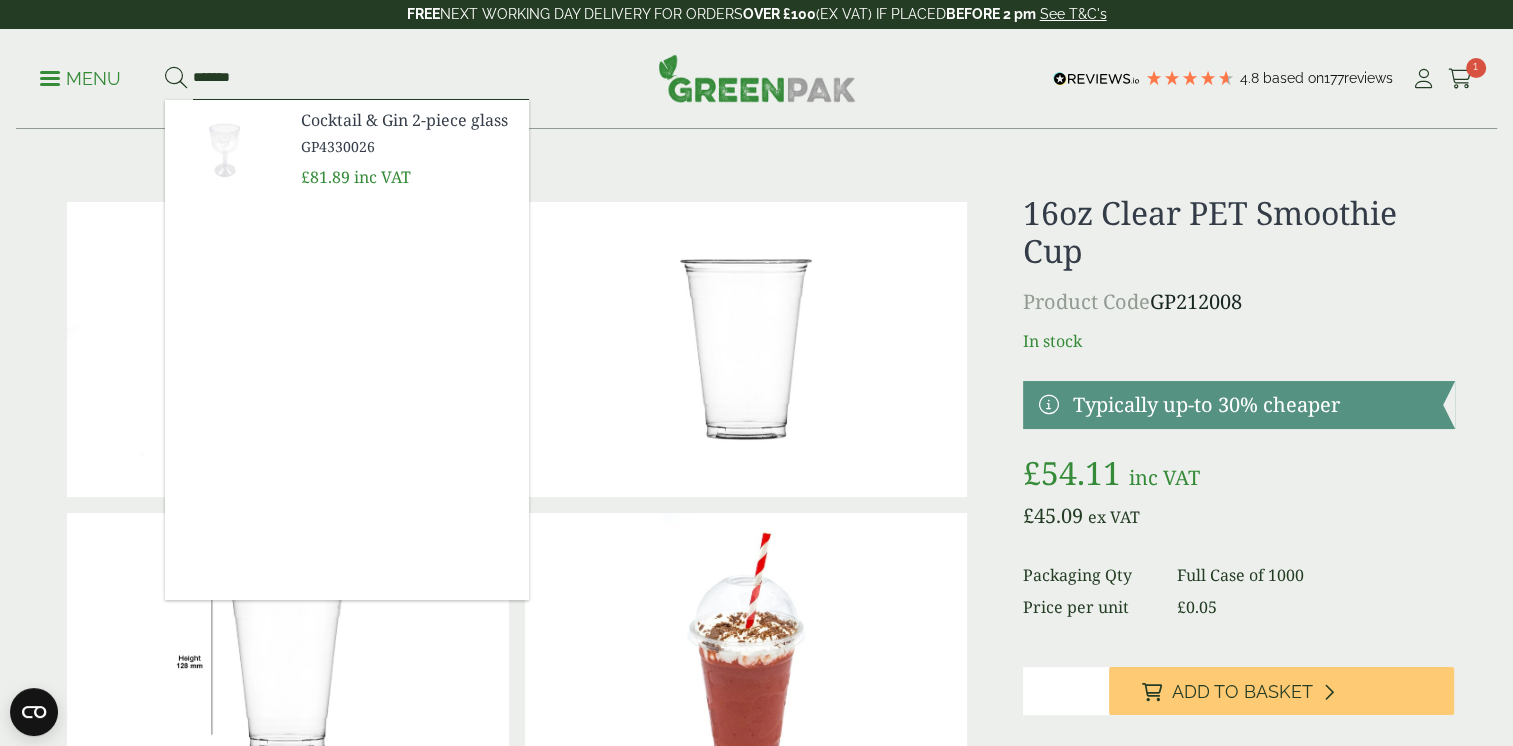 type on "*******" 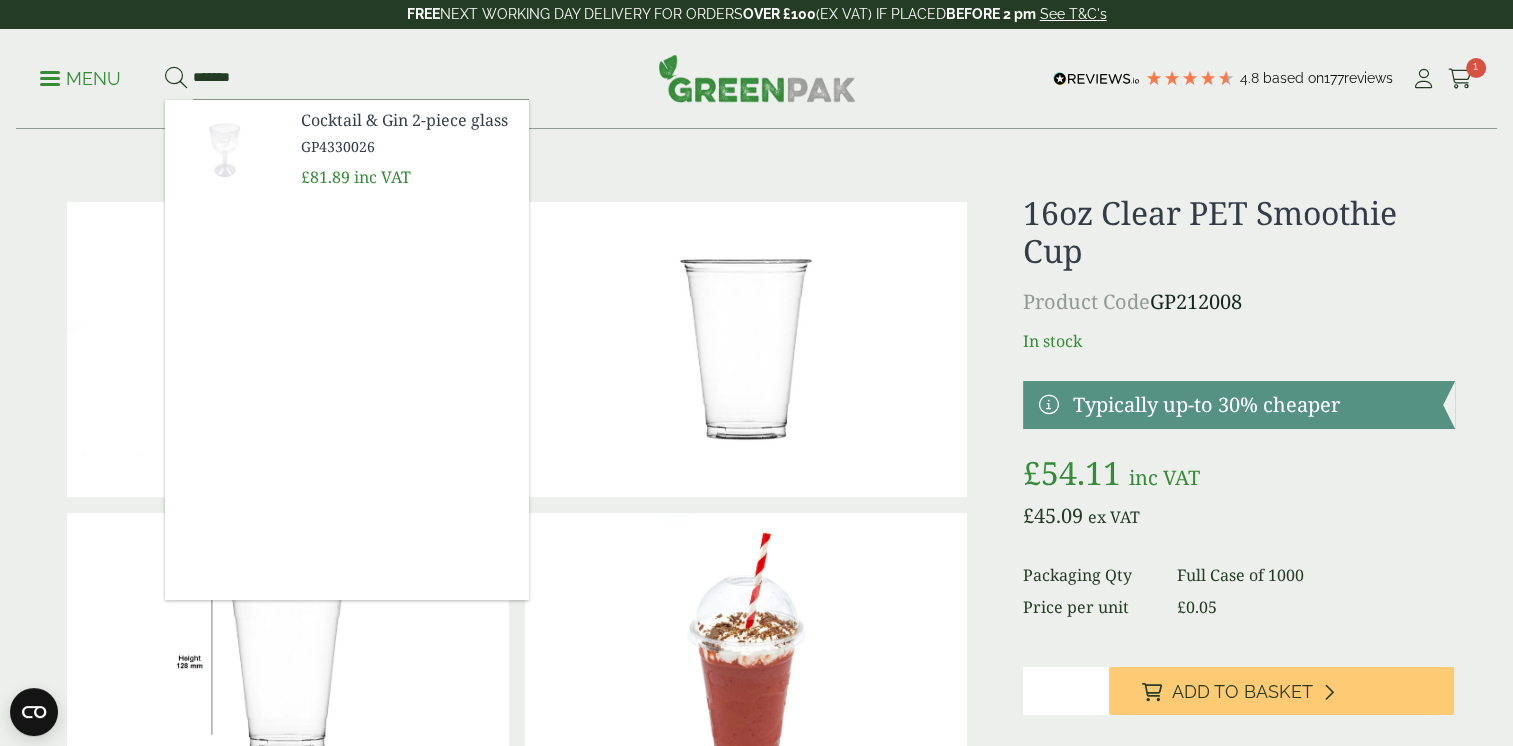 click at bounding box center (225, 148) 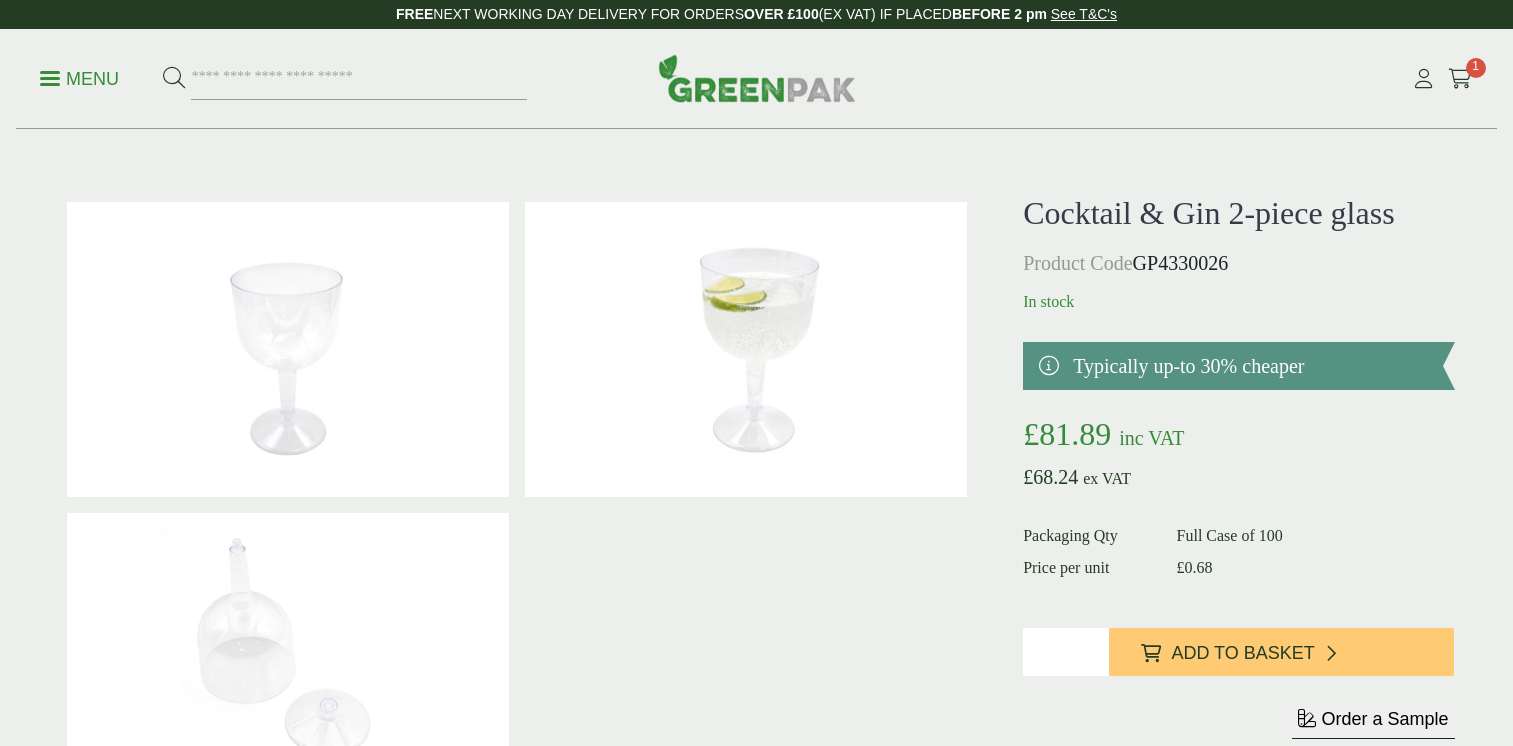 scroll, scrollTop: 0, scrollLeft: 0, axis: both 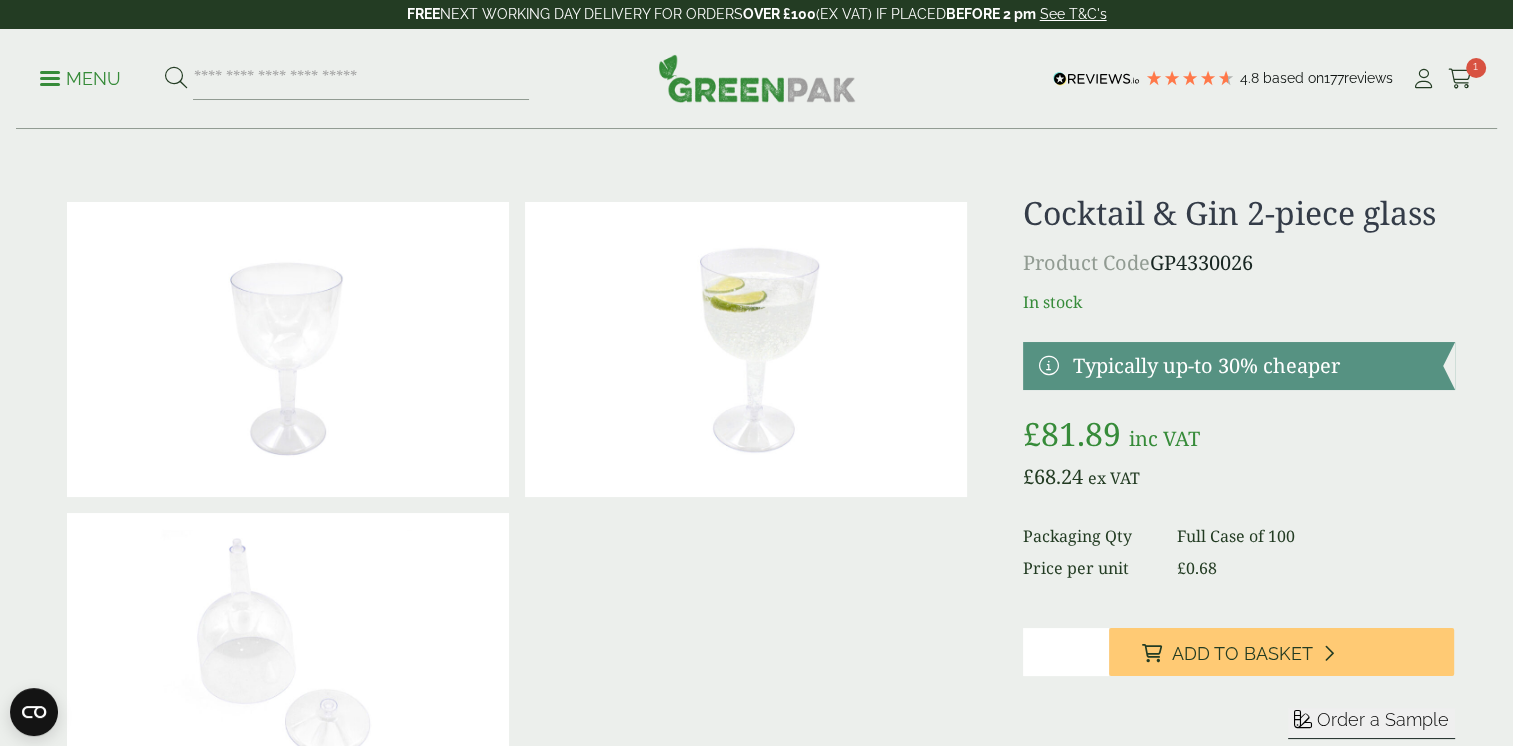 click at bounding box center [746, 349] 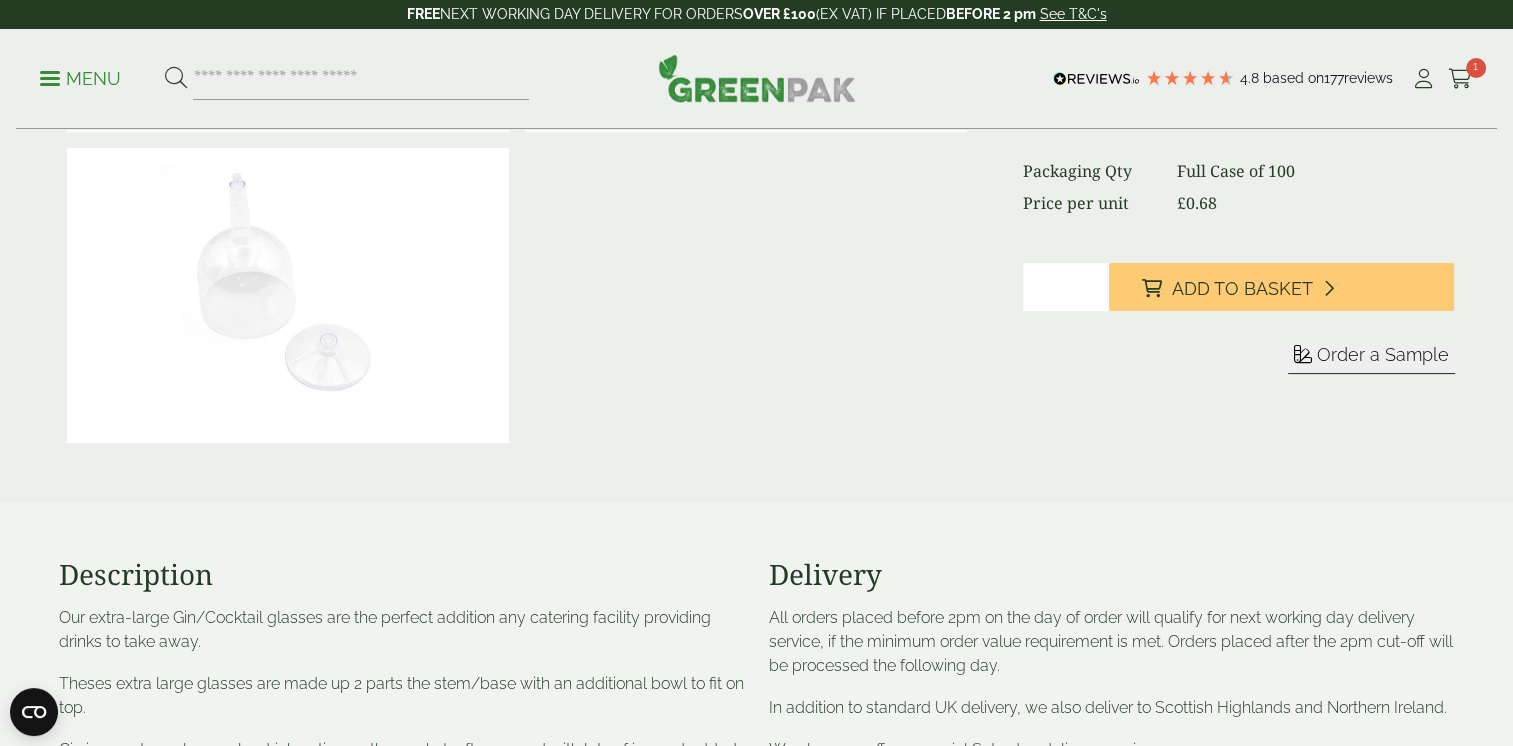 scroll, scrollTop: 373, scrollLeft: 0, axis: vertical 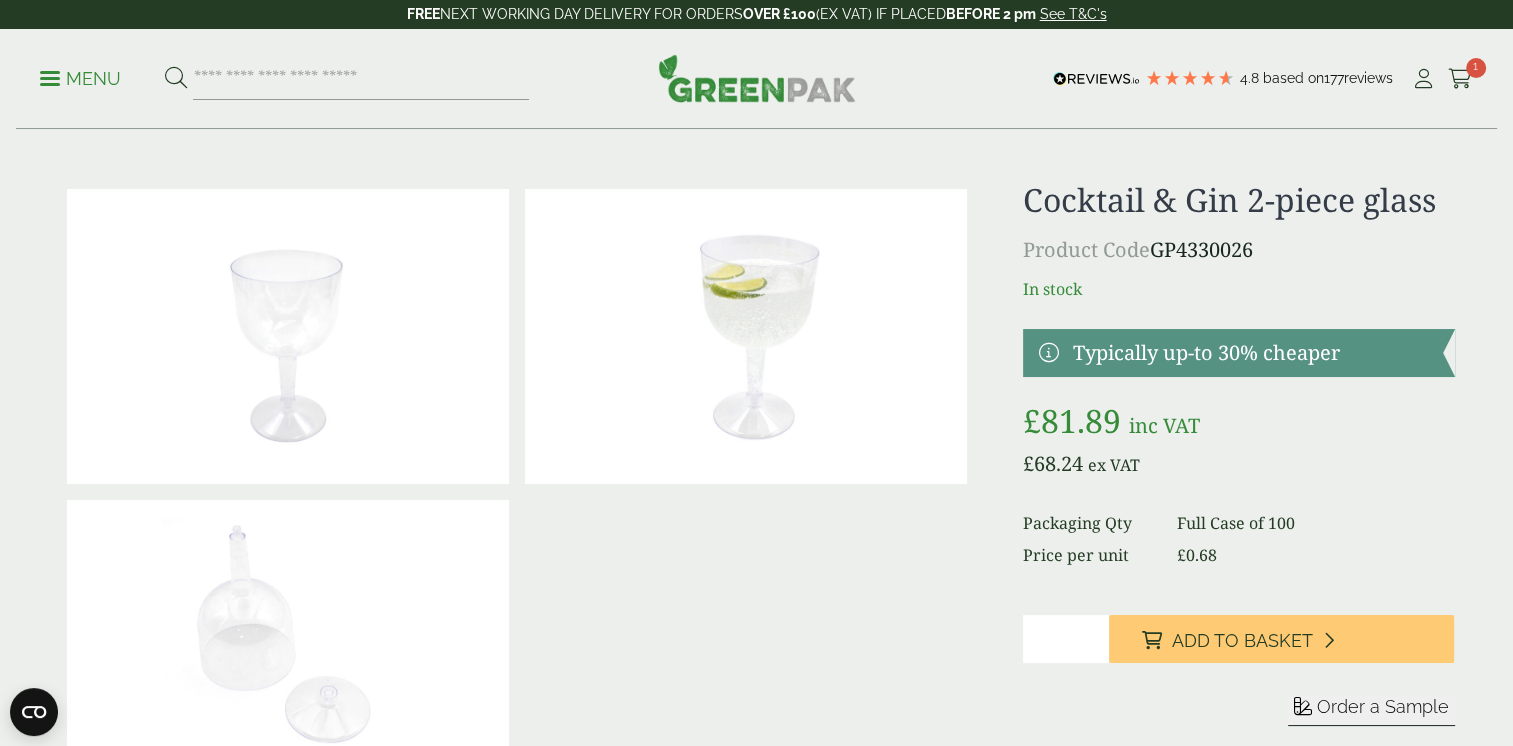 click on "*" at bounding box center [1066, 639] 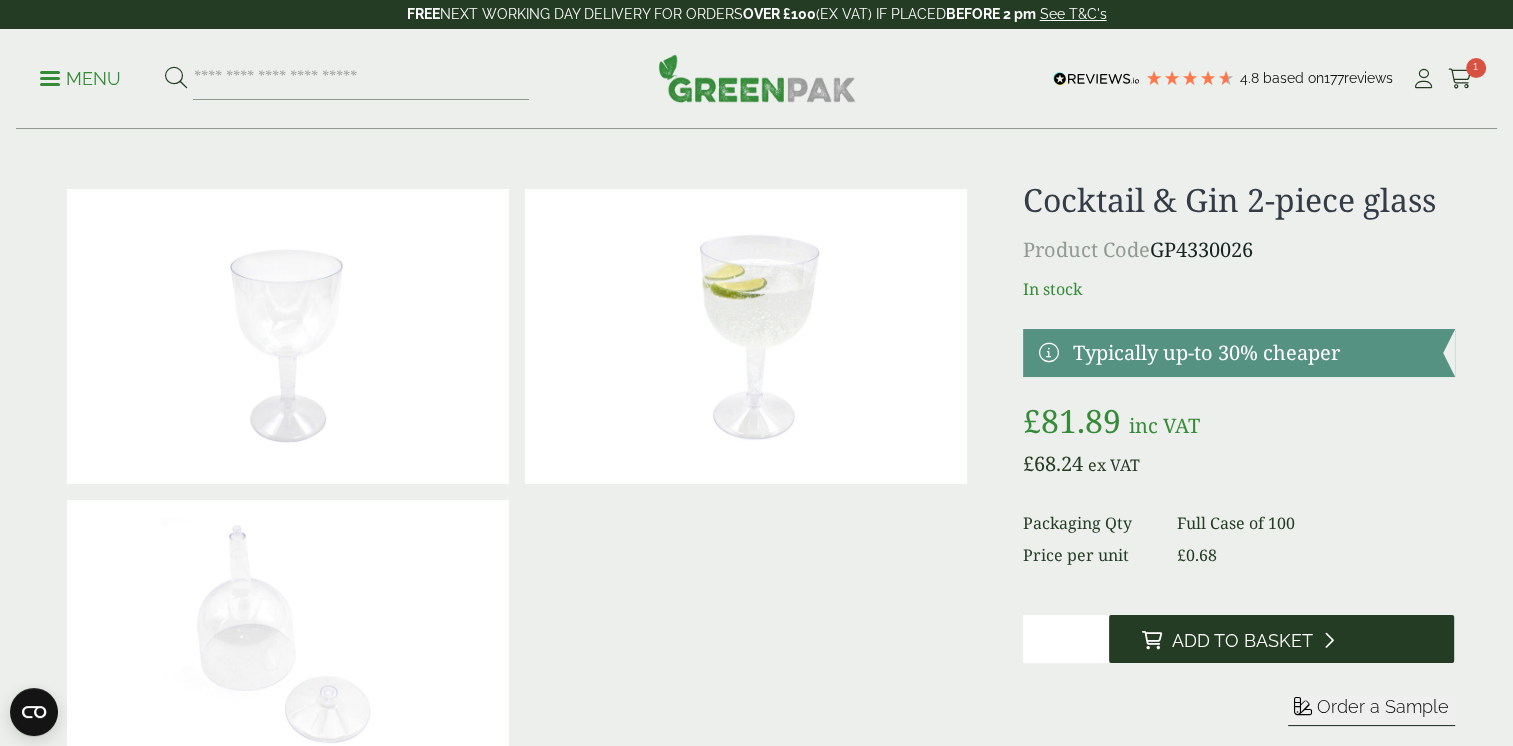 click on "Add to Basket" at bounding box center (1241, 641) 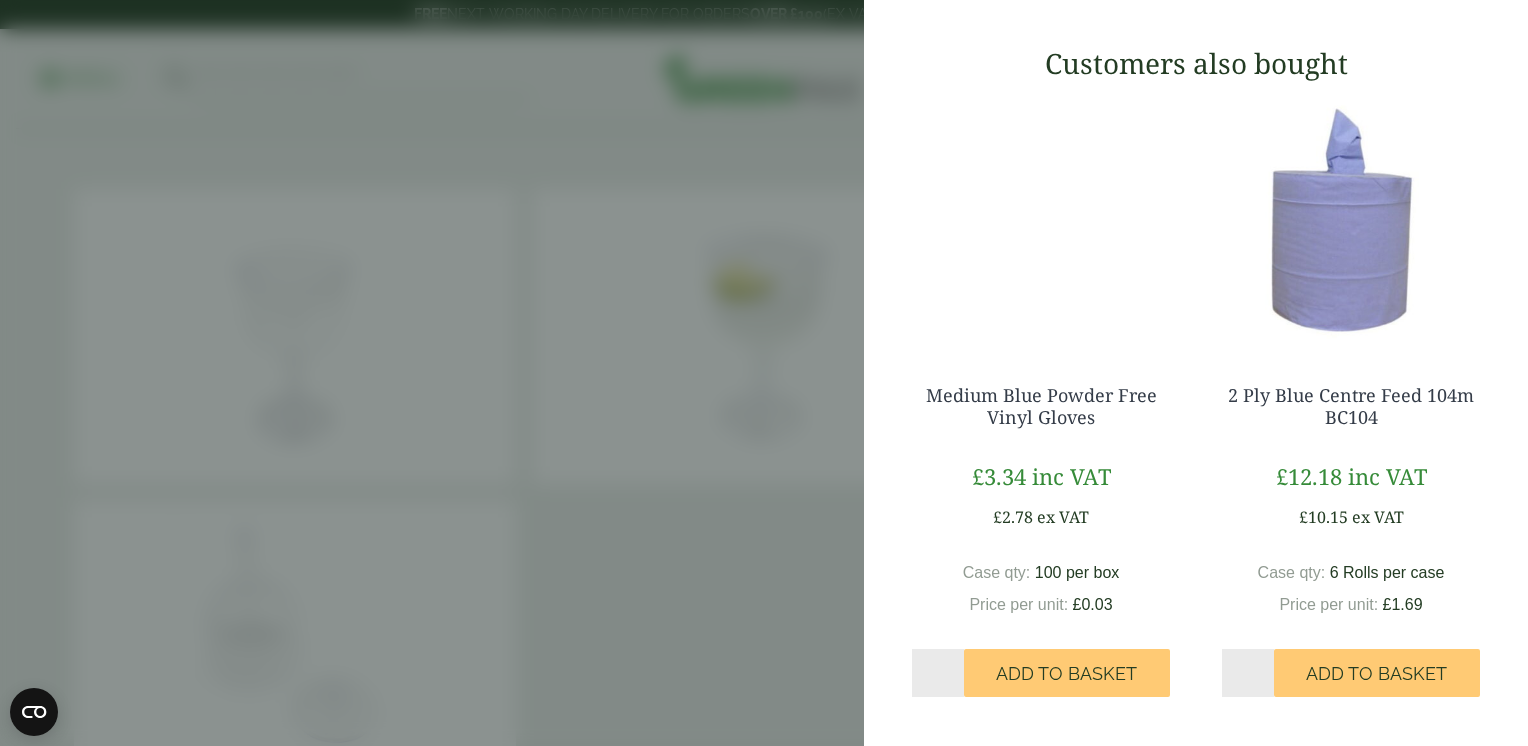 scroll, scrollTop: 556, scrollLeft: 0, axis: vertical 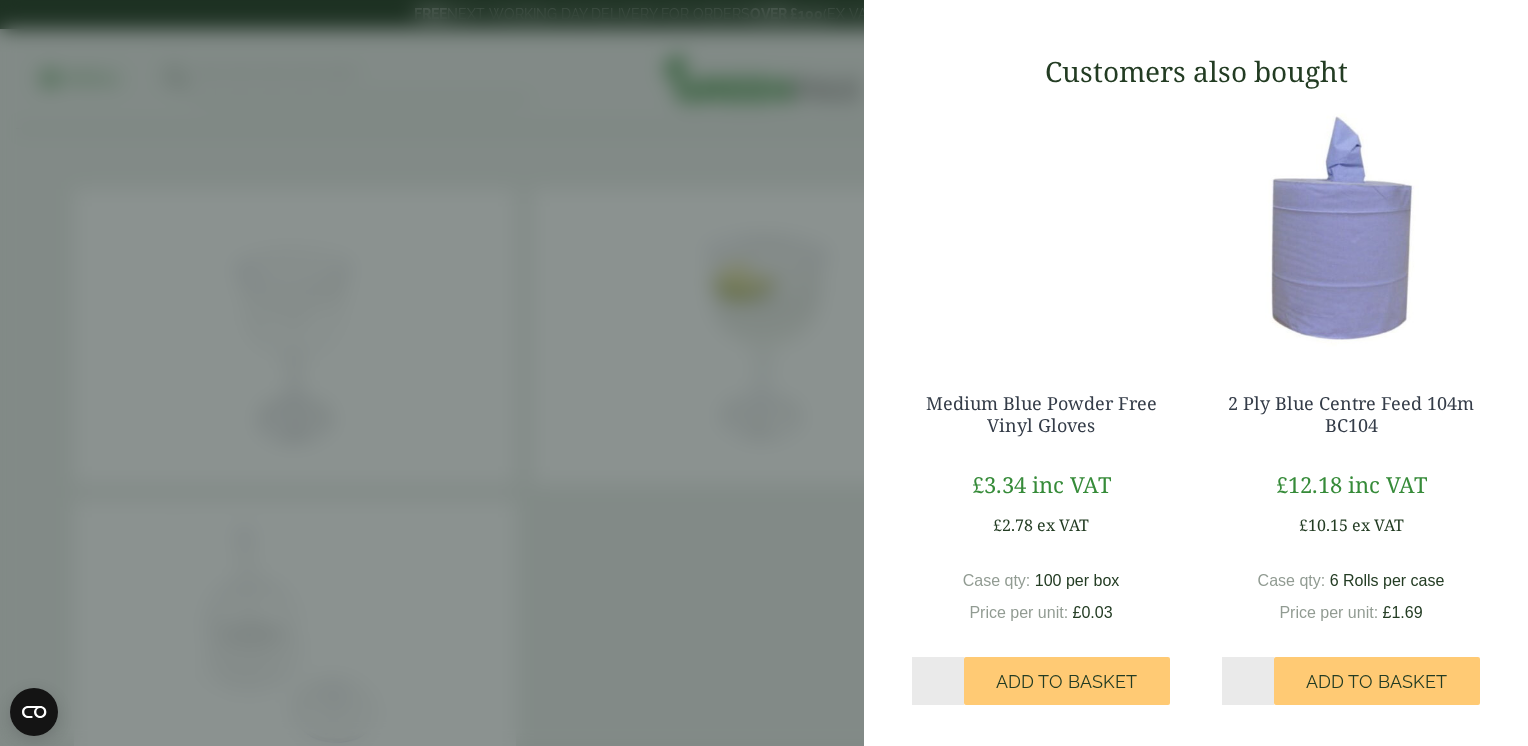 click on "Proceed to Checkout" at bounding box center [1186, -28] 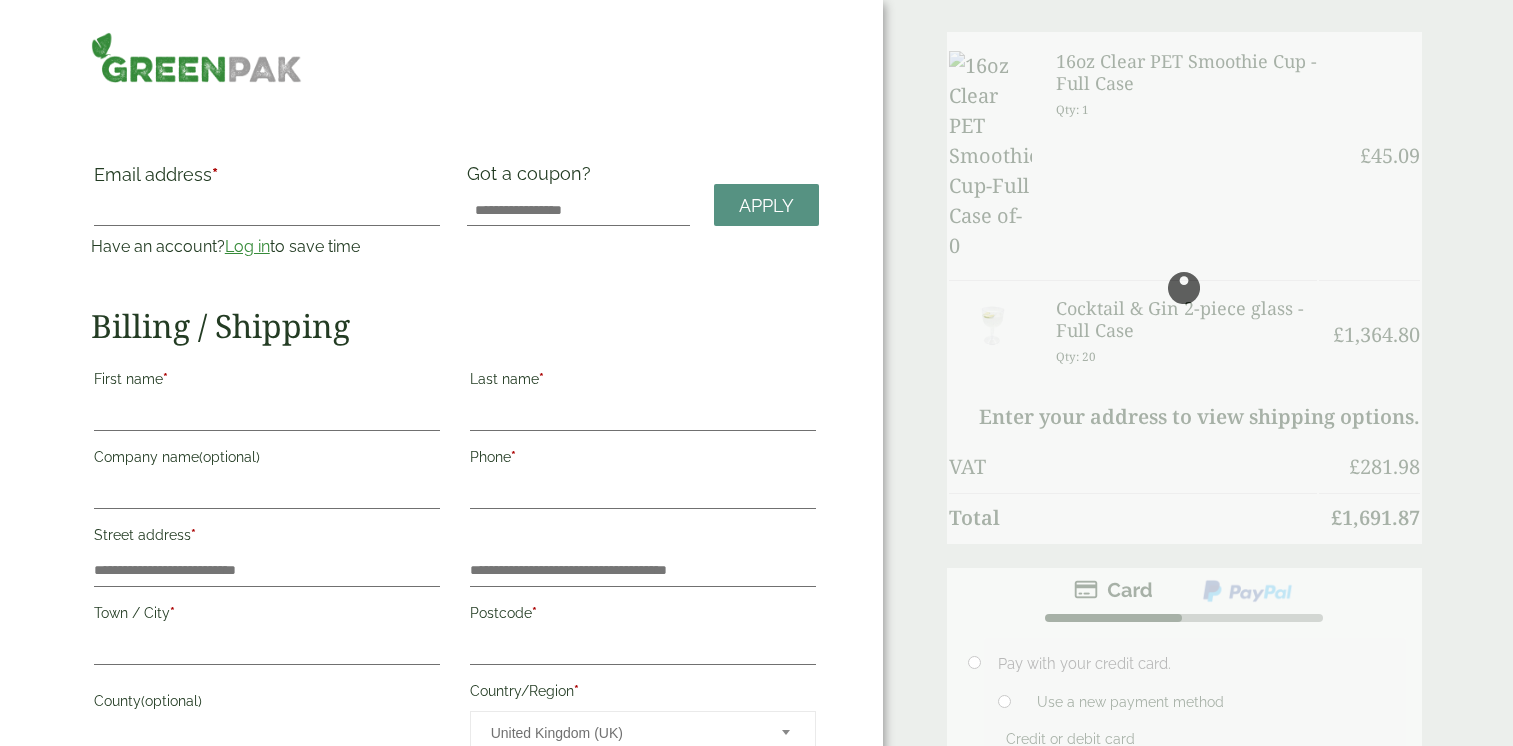 scroll, scrollTop: 0, scrollLeft: 0, axis: both 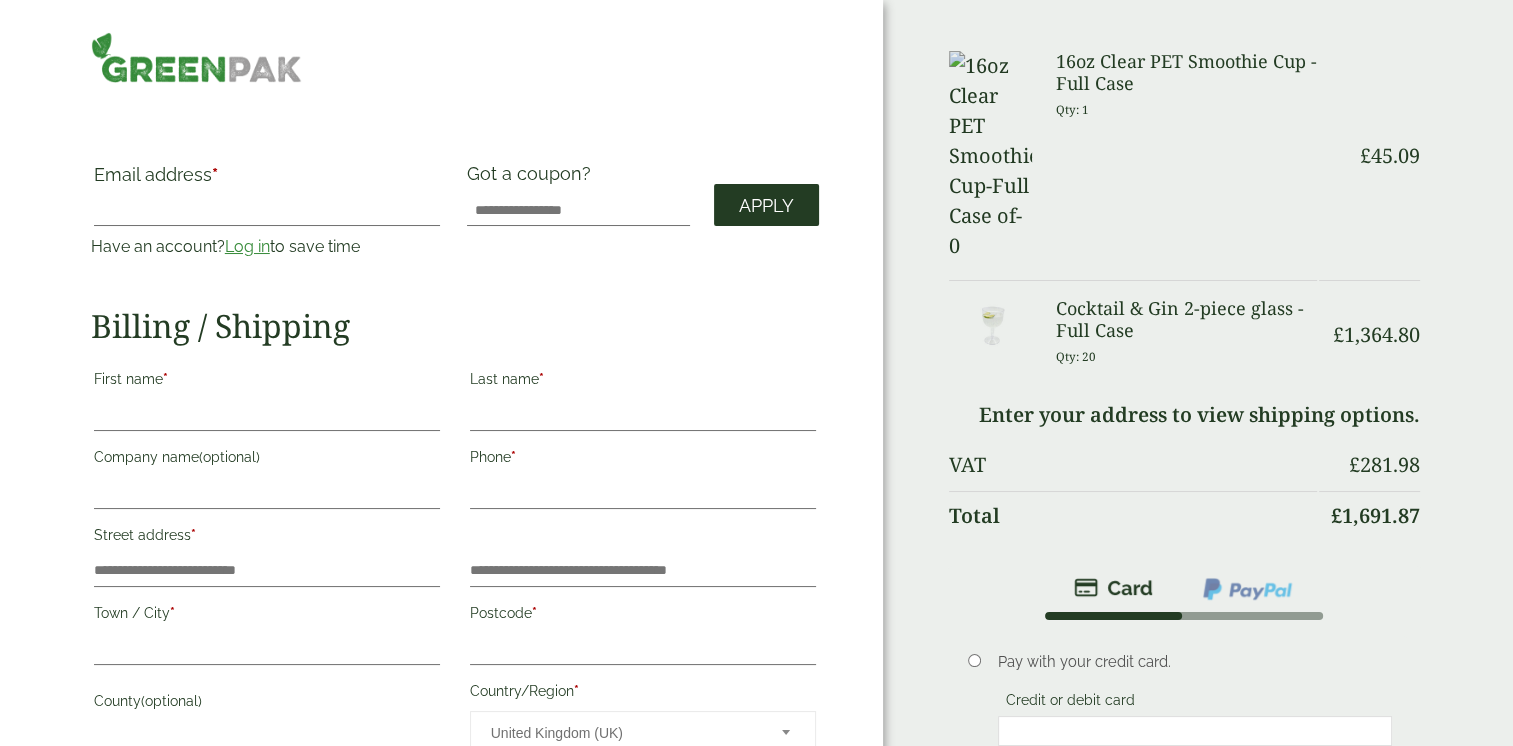 click on "Apply" at bounding box center [766, 206] 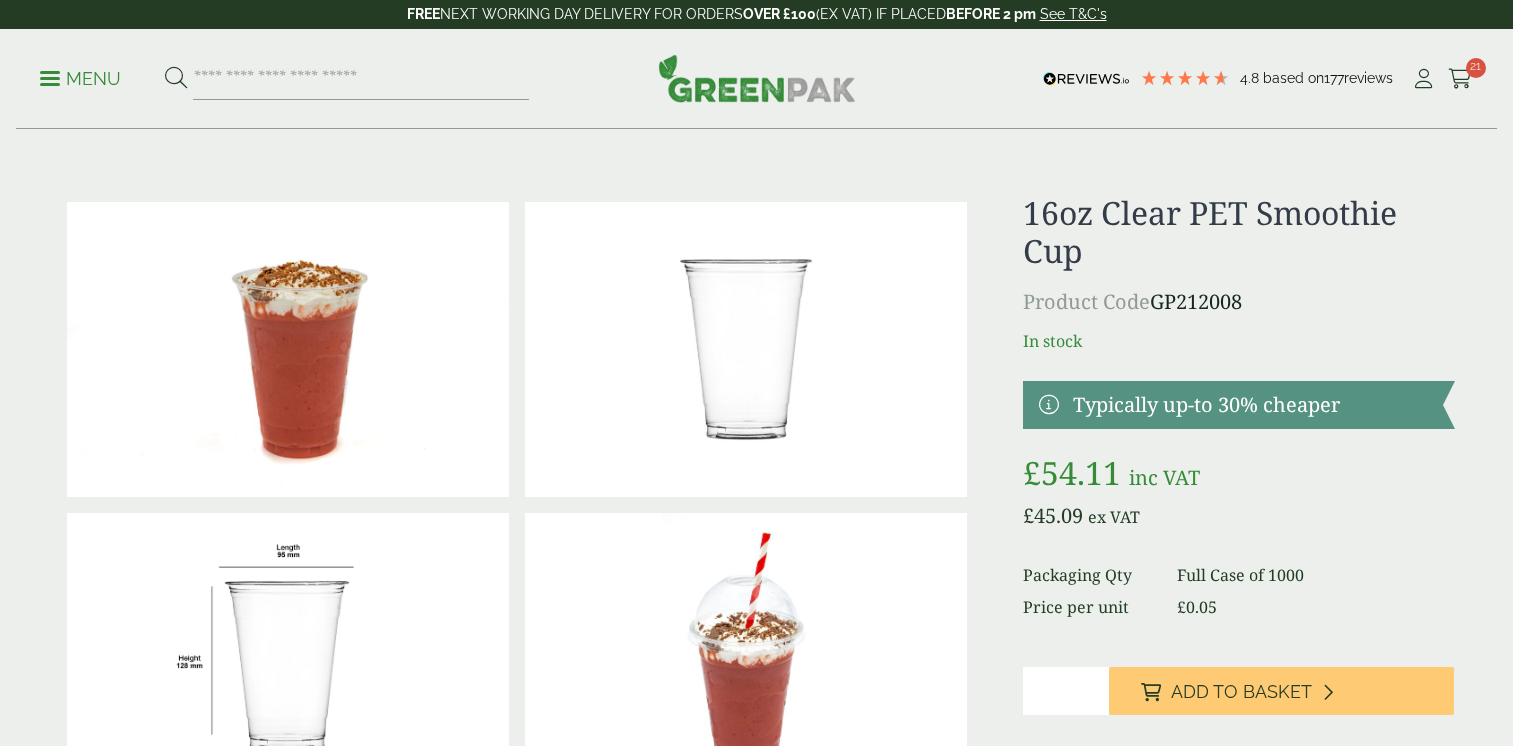 scroll, scrollTop: 0, scrollLeft: 0, axis: both 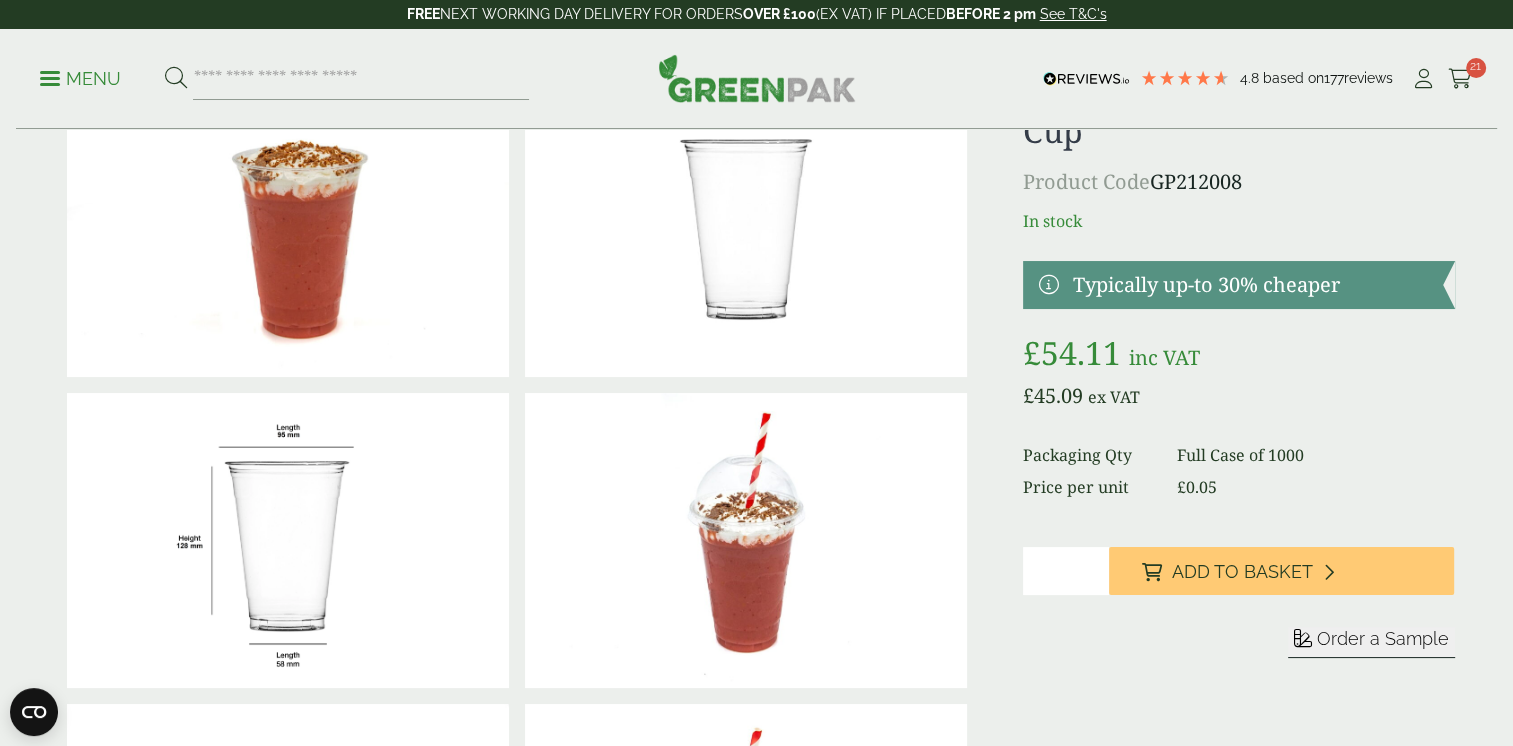 click at bounding box center (288, 540) 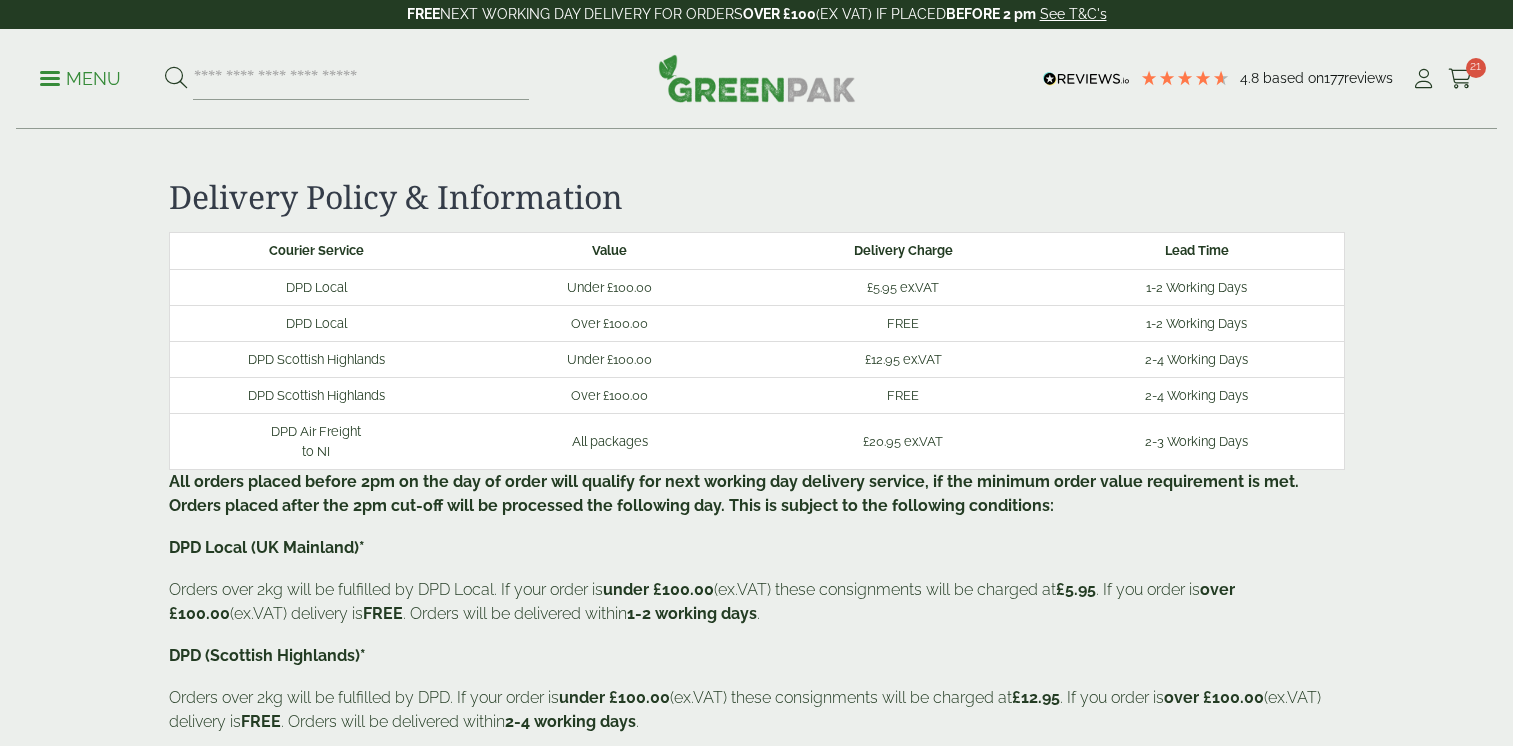 scroll, scrollTop: 0, scrollLeft: 0, axis: both 